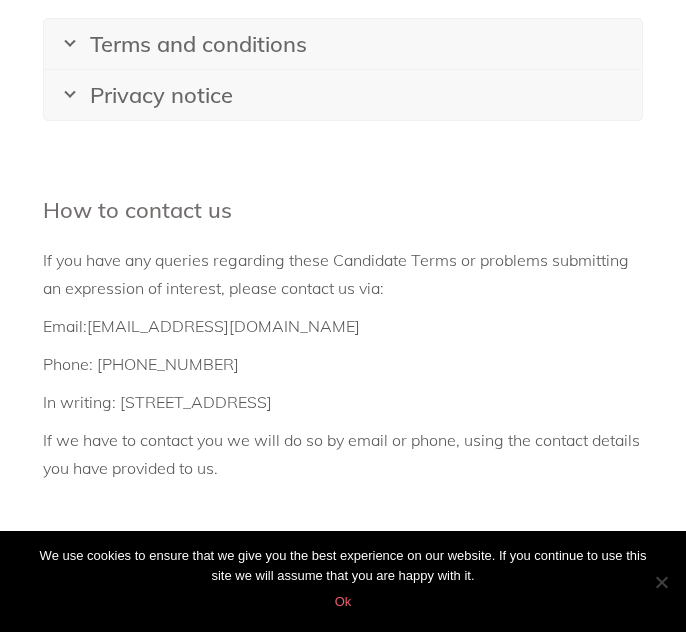 scroll, scrollTop: 517, scrollLeft: 0, axis: vertical 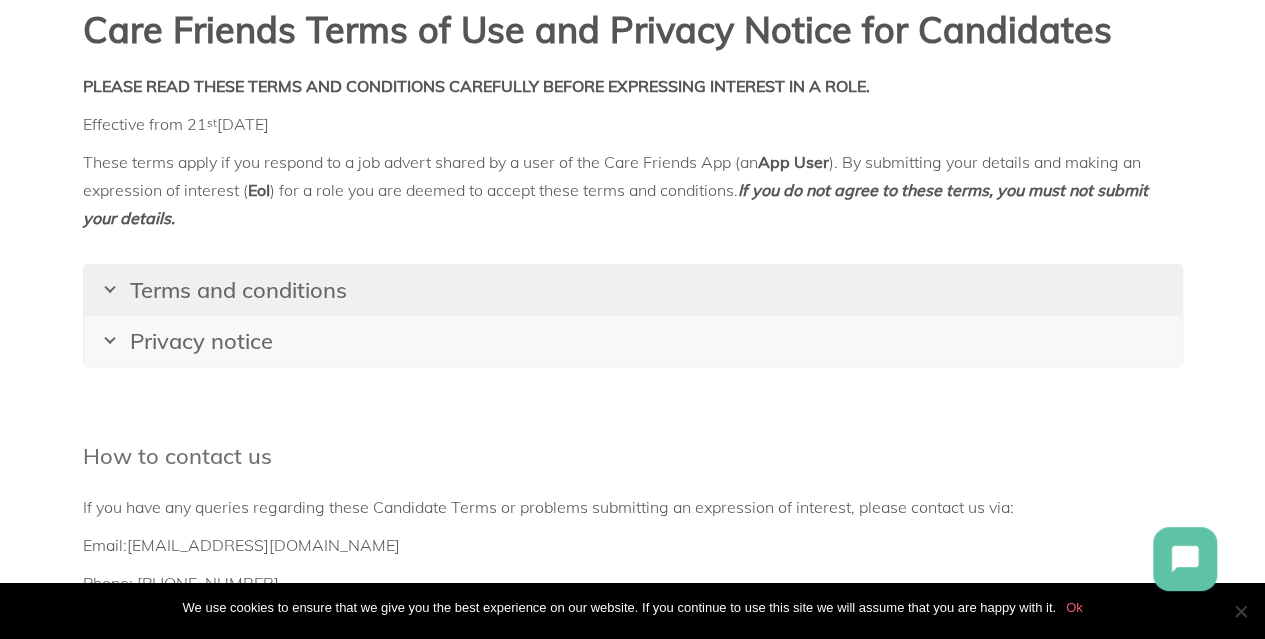 click on "Terms and conditions" at bounding box center (238, 290) 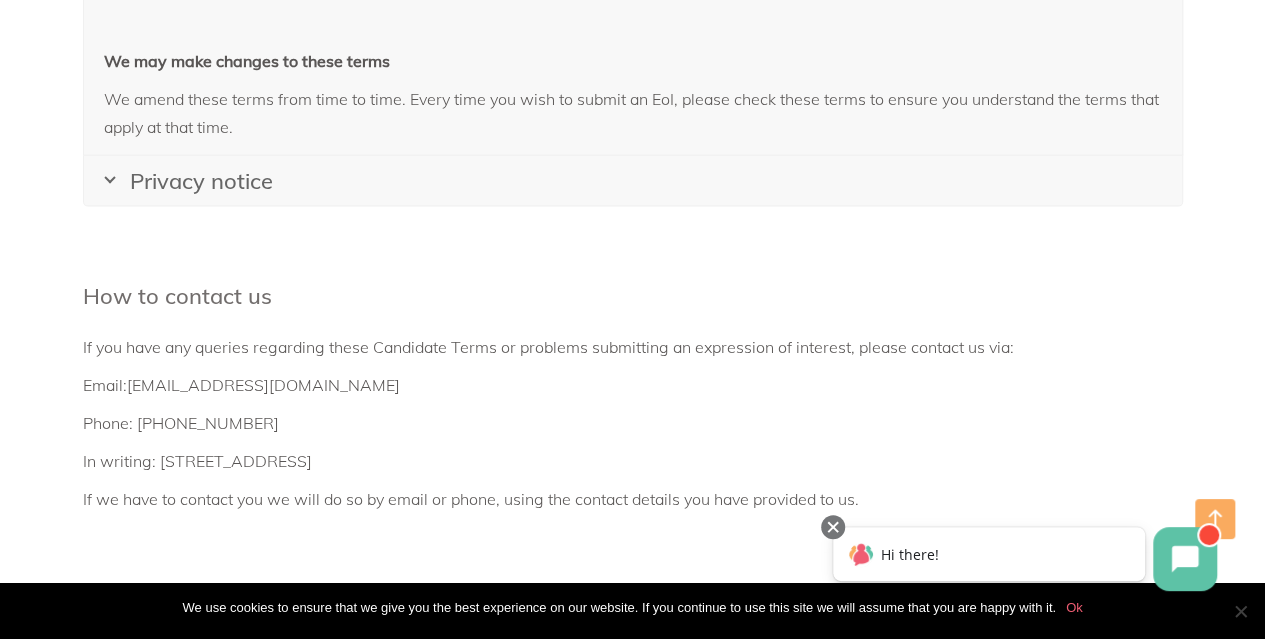 scroll, scrollTop: 2120, scrollLeft: 0, axis: vertical 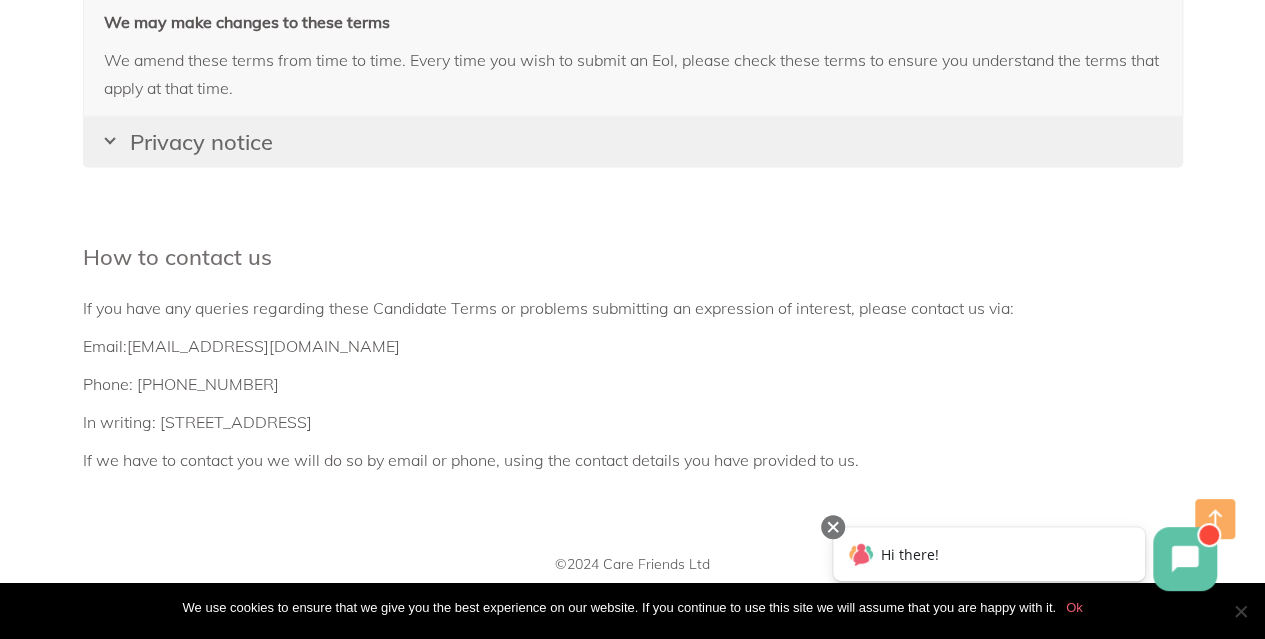 click on "Privacy notice" at bounding box center (201, 142) 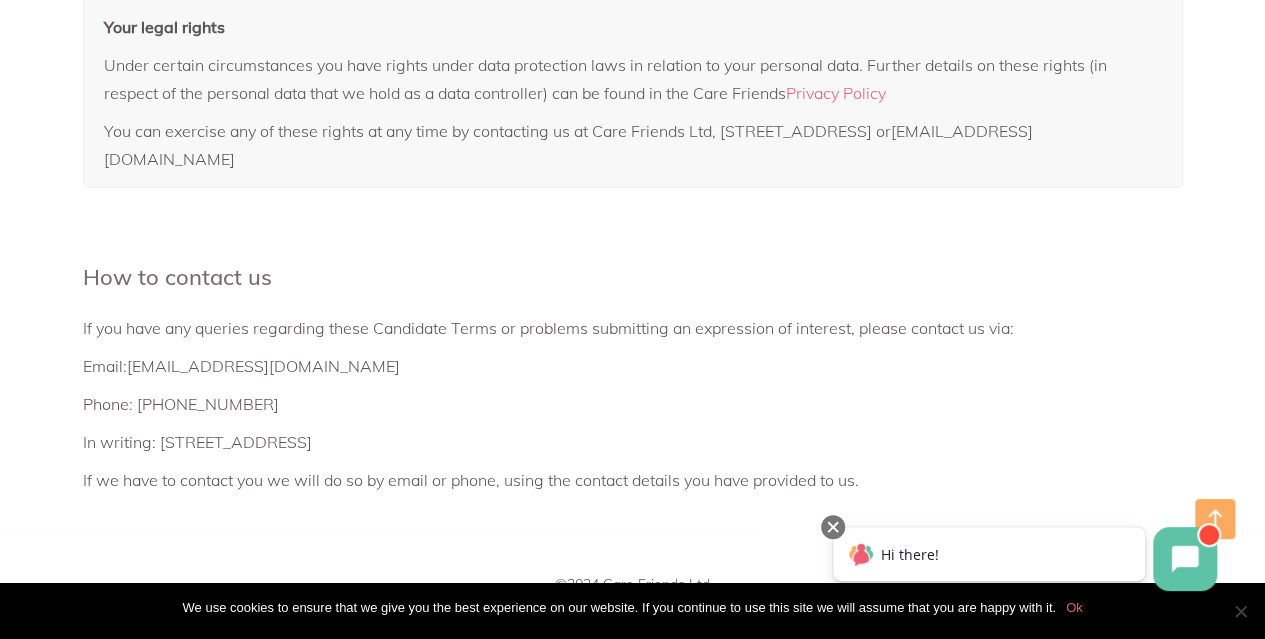 scroll, scrollTop: 2768, scrollLeft: 0, axis: vertical 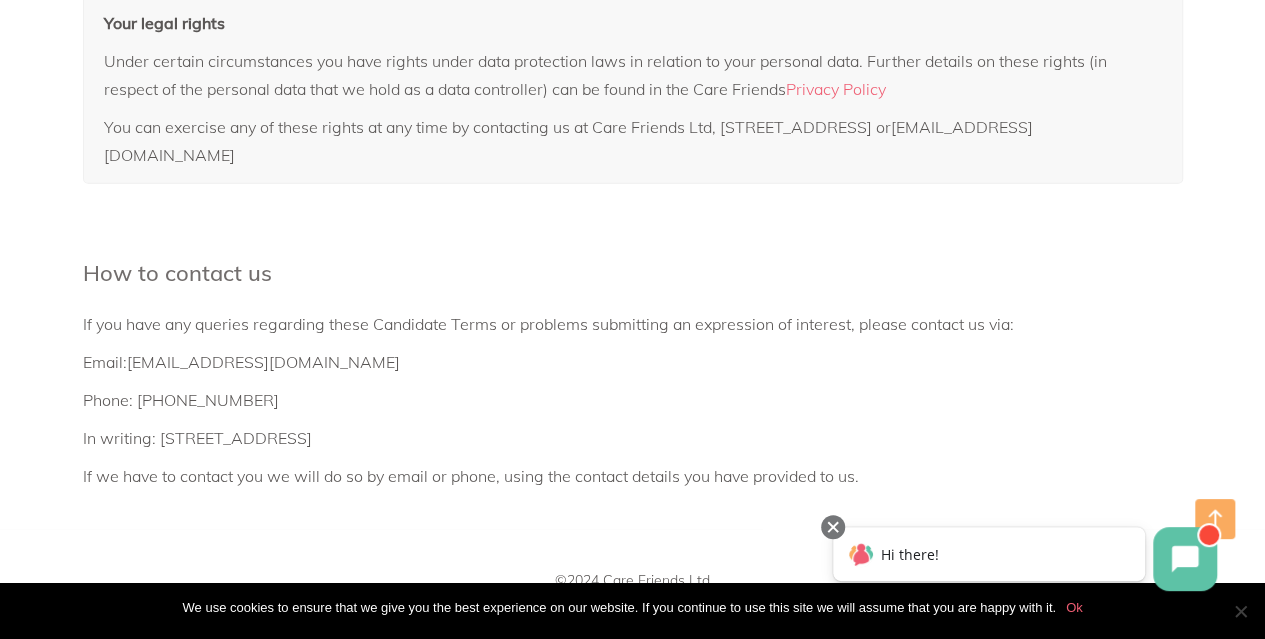 click on "Hi there!" at bounding box center (910, 554) 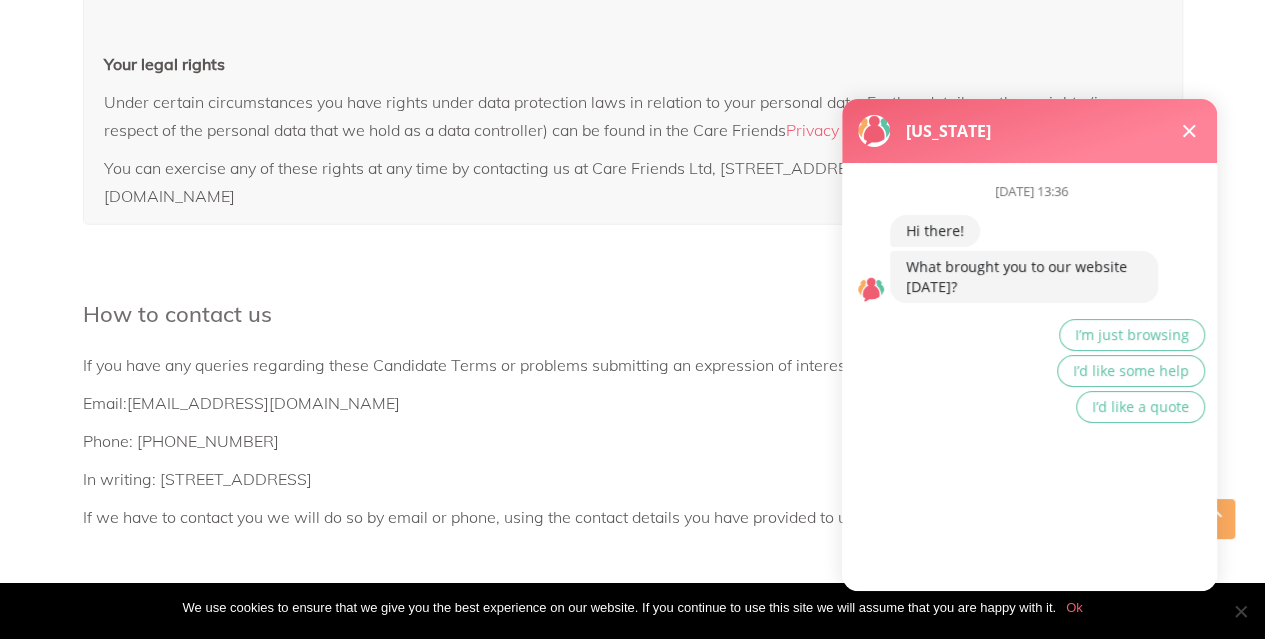 scroll, scrollTop: 2812, scrollLeft: 0, axis: vertical 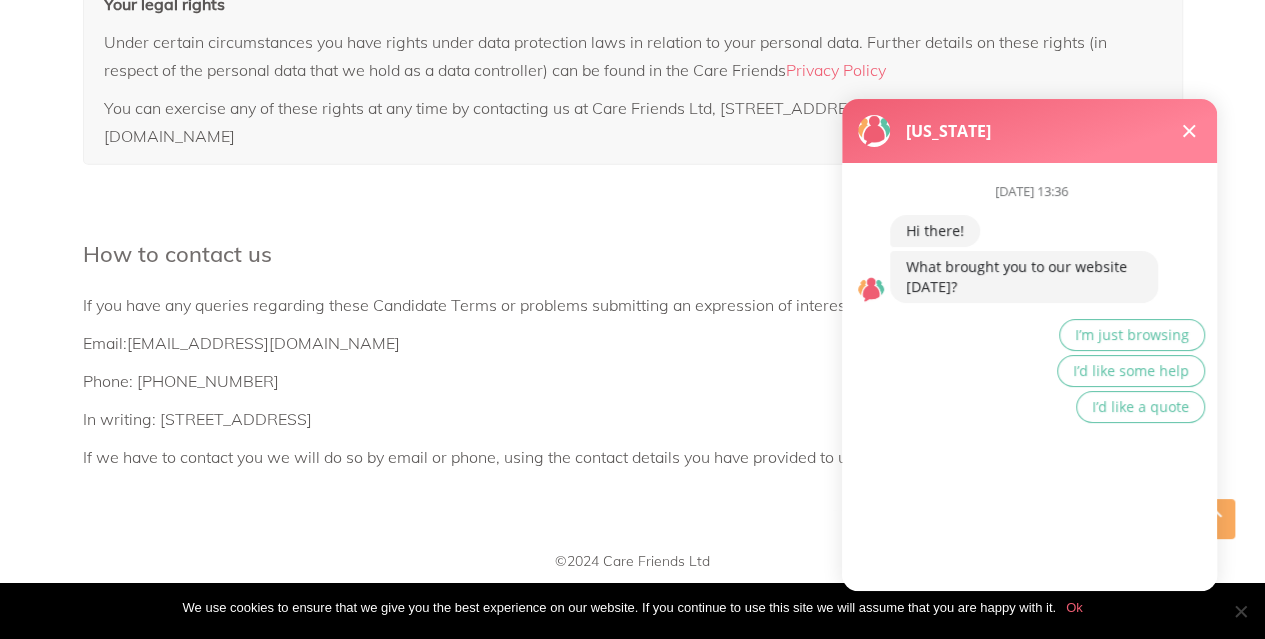 click at bounding box center [1189, 131] 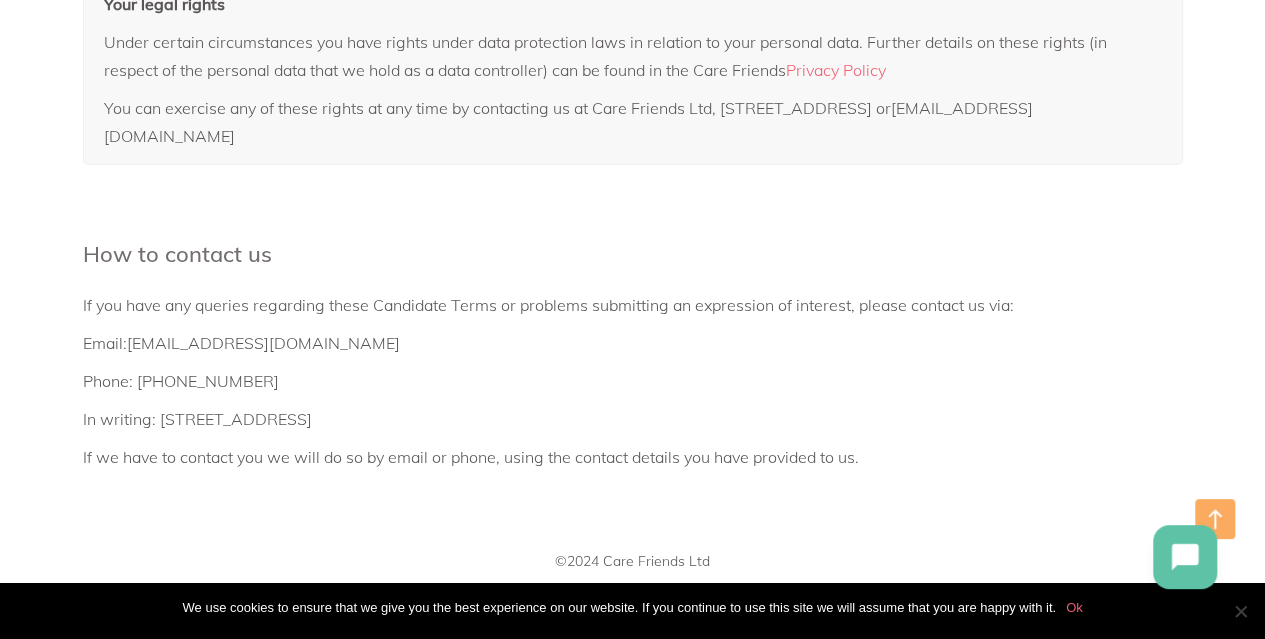 click 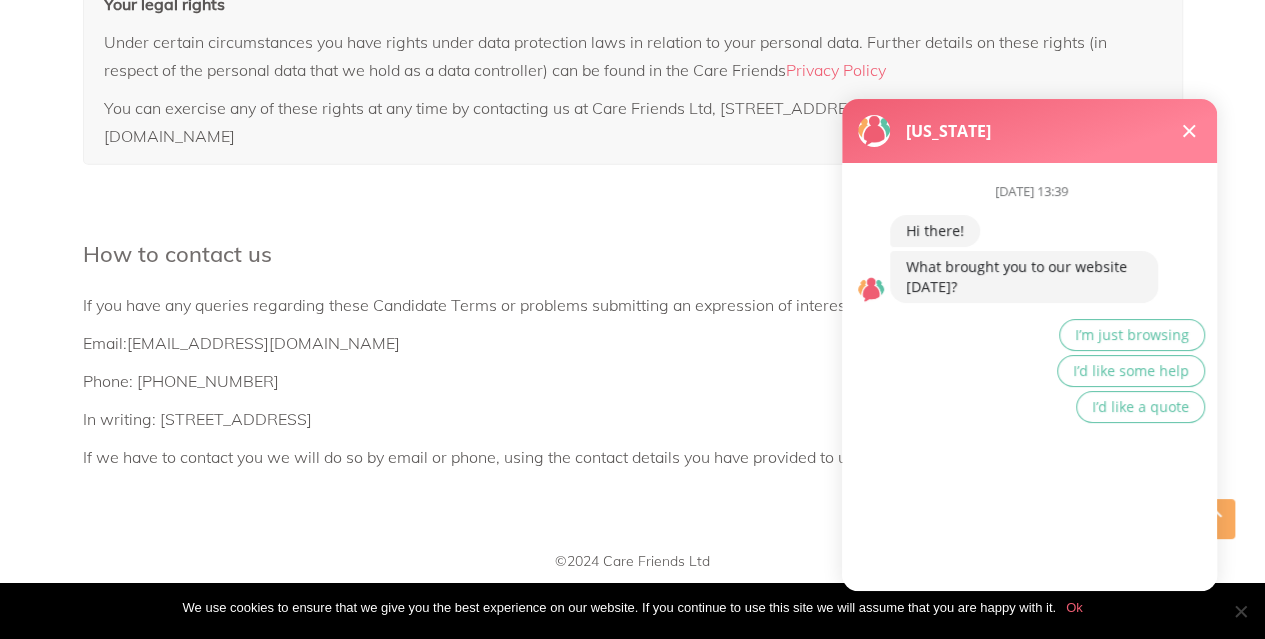 click at bounding box center [1189, 131] 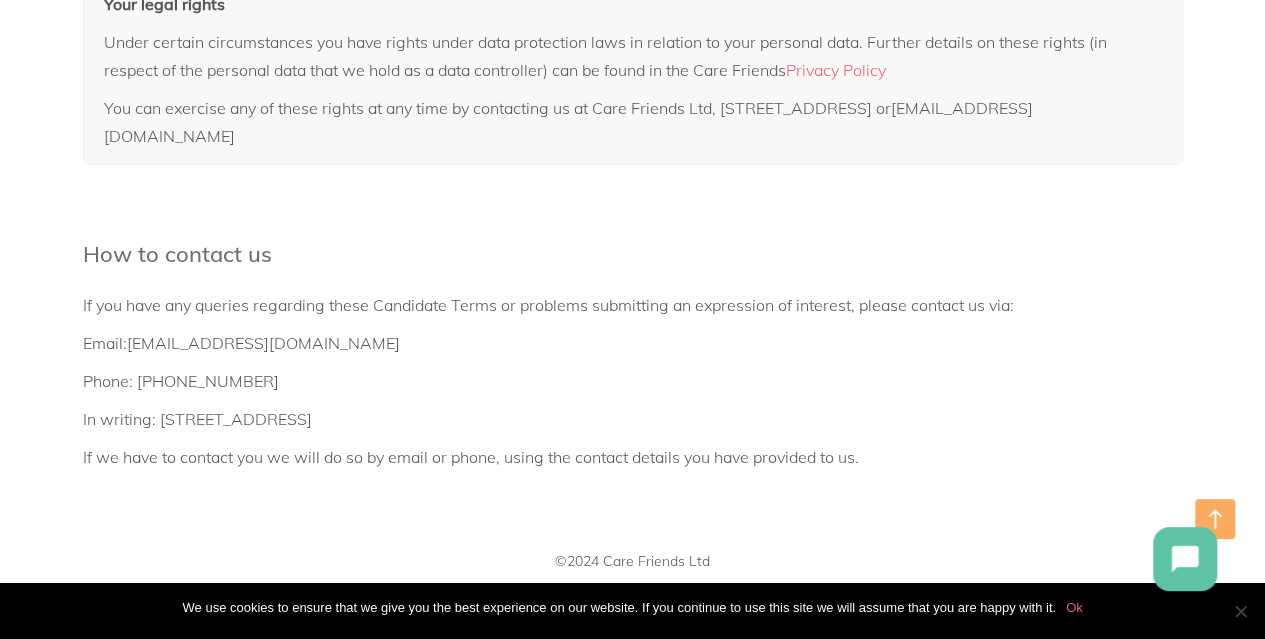 click on "Hi there!" 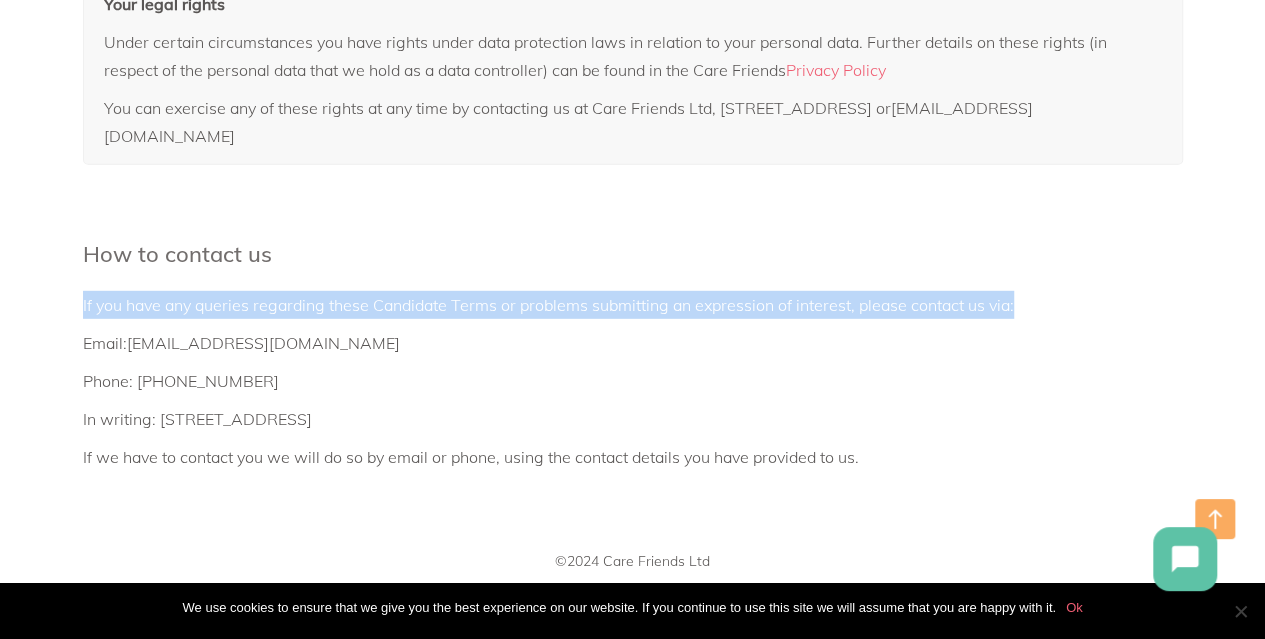 drag, startPoint x: 1176, startPoint y: 273, endPoint x: 1177, endPoint y: 239, distance: 34.0147 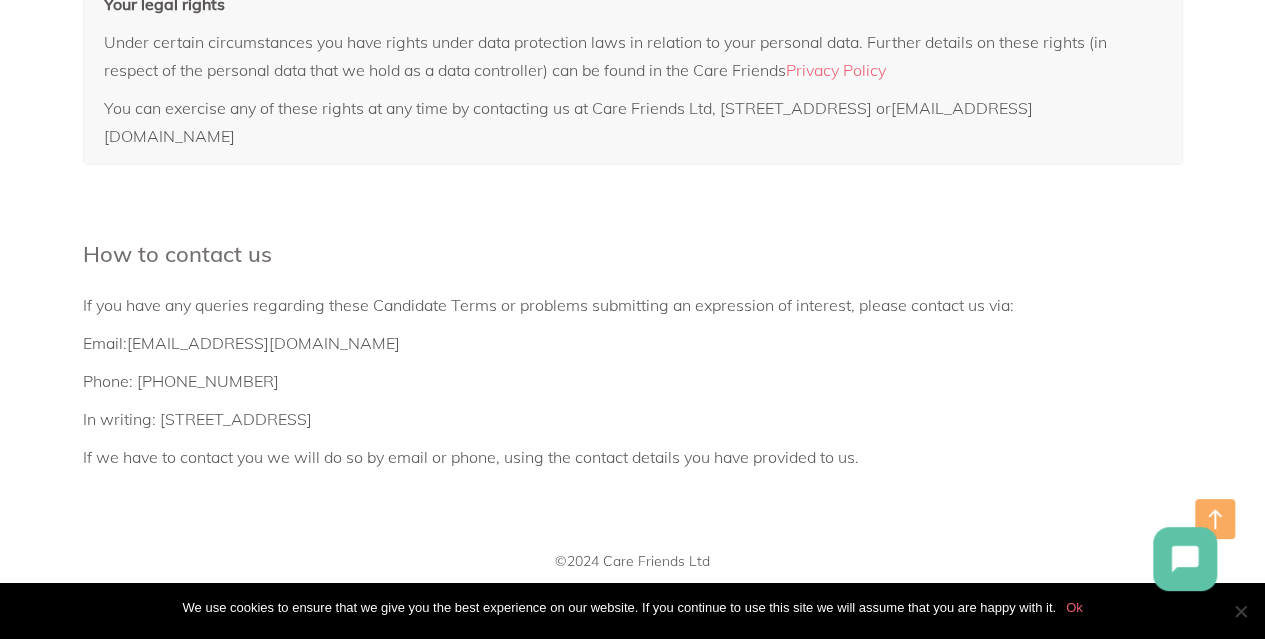 click on "How to contact us
If you have any queries regarding these Candidate Terms or problems submitting an expression of interest, please contact us via:
Email:  [EMAIL_ADDRESS][DOMAIN_NAME]
Phone: [PHONE_NUMBER]
In writing: [STREET_ADDRESS]
If we have to contact you we will do so by email or phone, using the contact details you have provided to us." at bounding box center [633, 355] 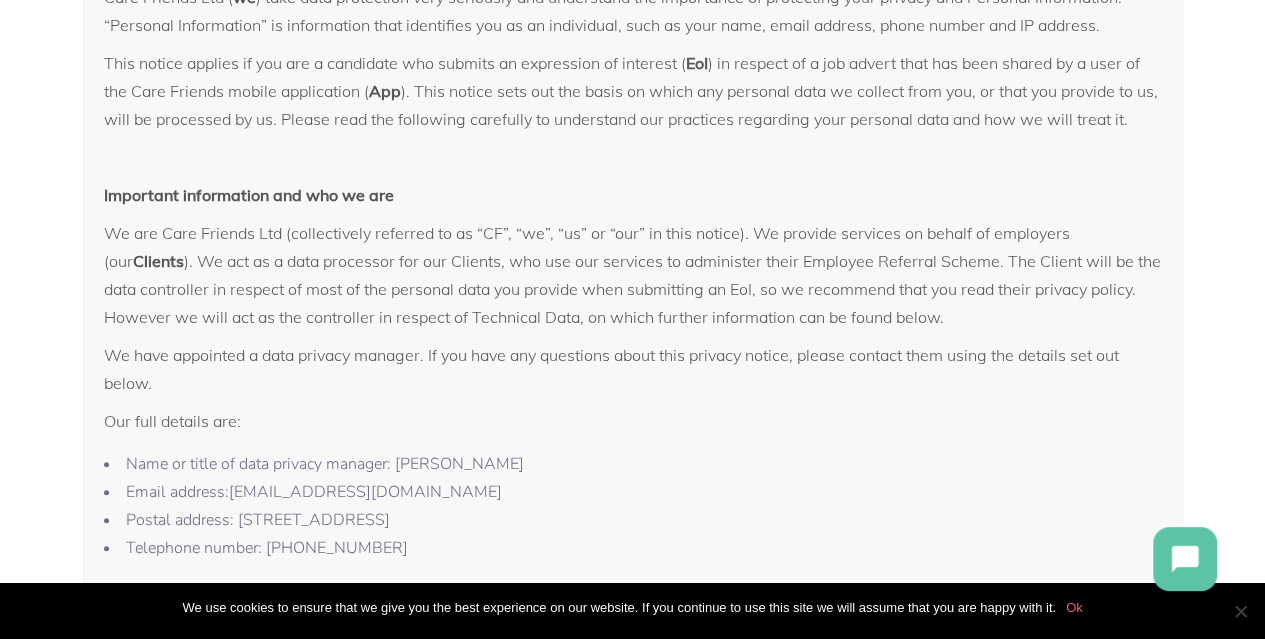 scroll, scrollTop: 112, scrollLeft: 0, axis: vertical 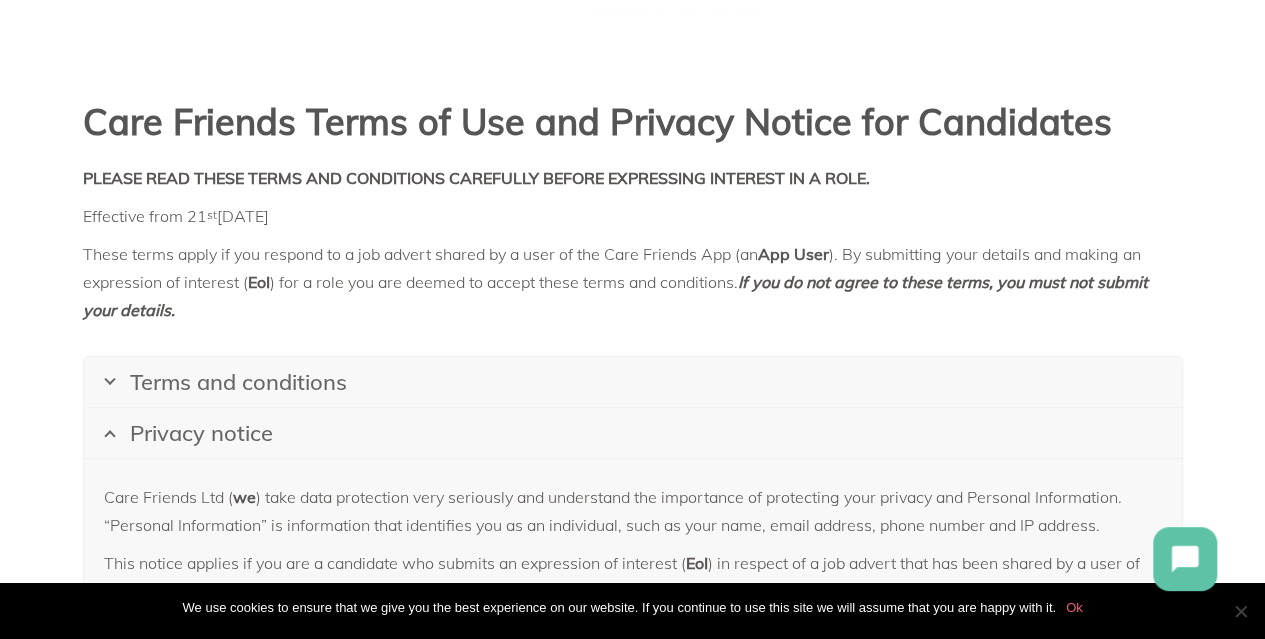click on "Privacy notice" at bounding box center (201, 433) 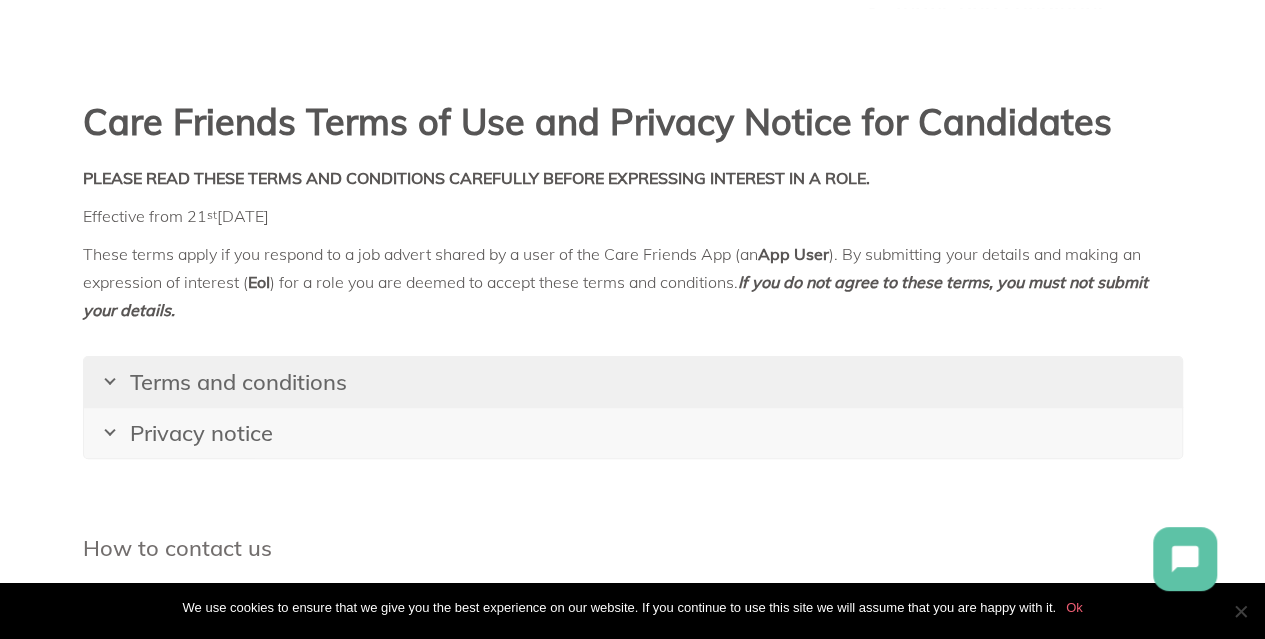 click on "Terms and conditions" at bounding box center [238, 382] 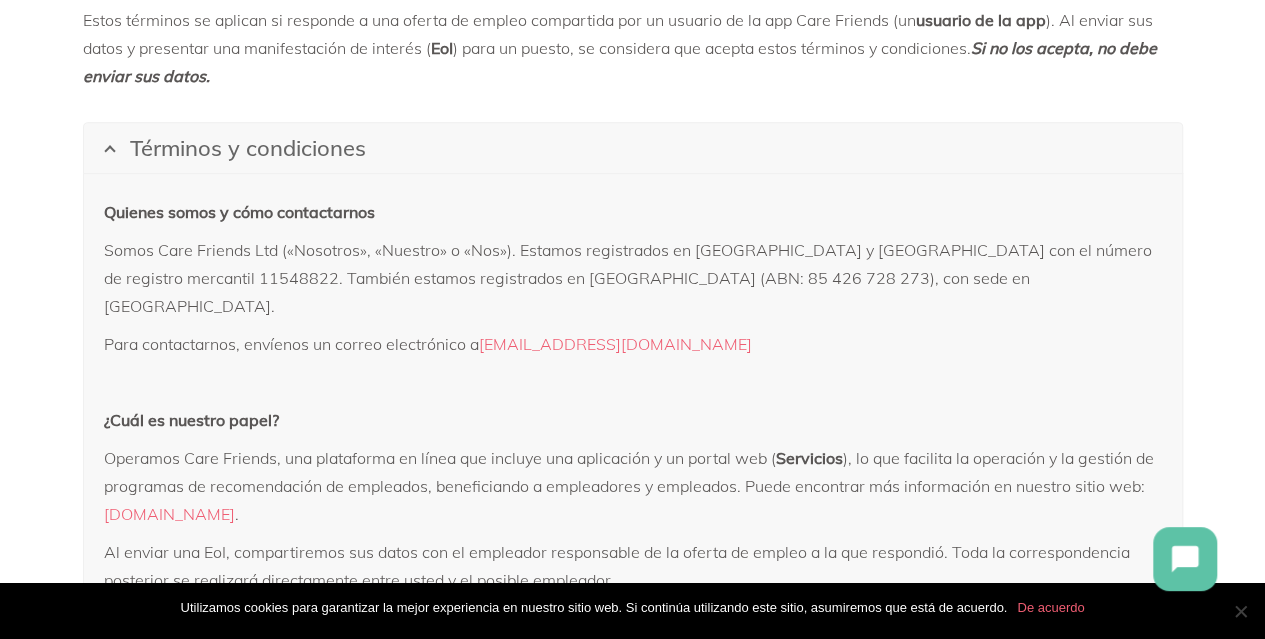 scroll, scrollTop: 520, scrollLeft: 0, axis: vertical 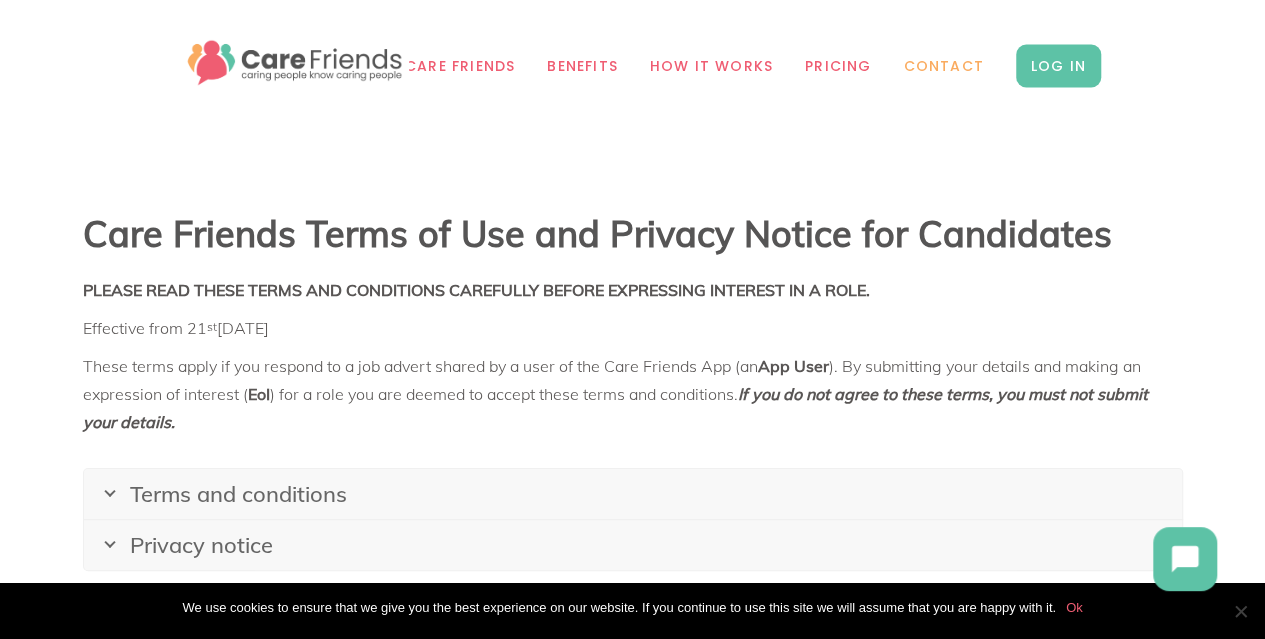 click on "Contact" at bounding box center [943, 66] 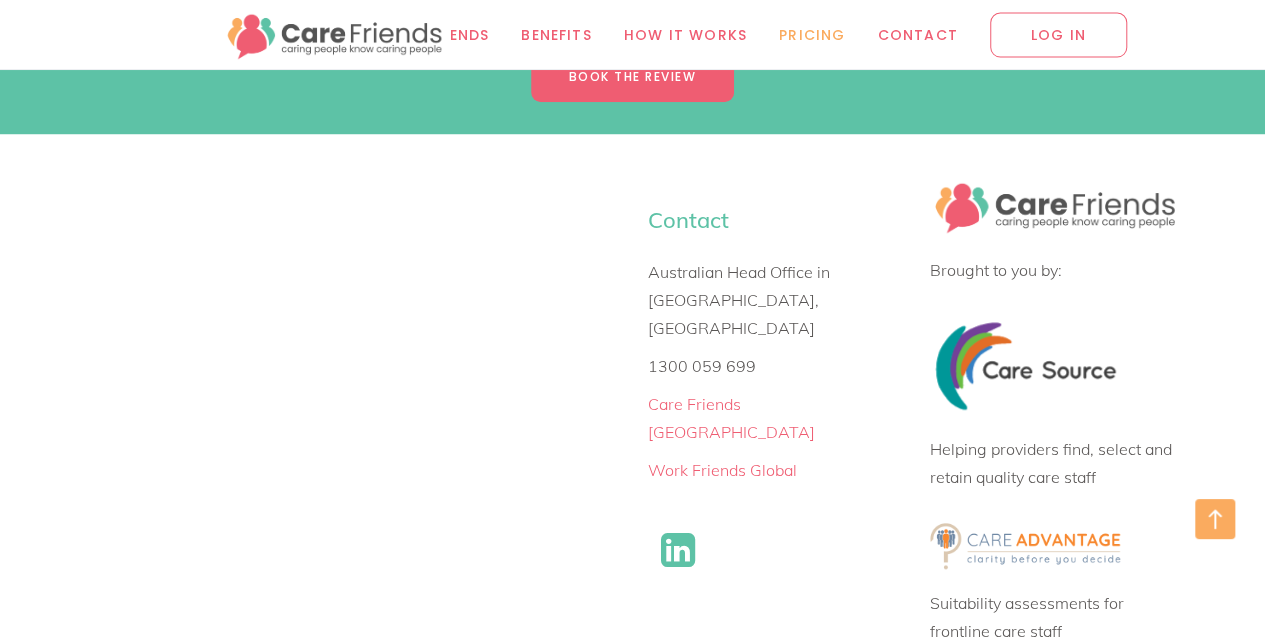 scroll, scrollTop: 16083, scrollLeft: 0, axis: vertical 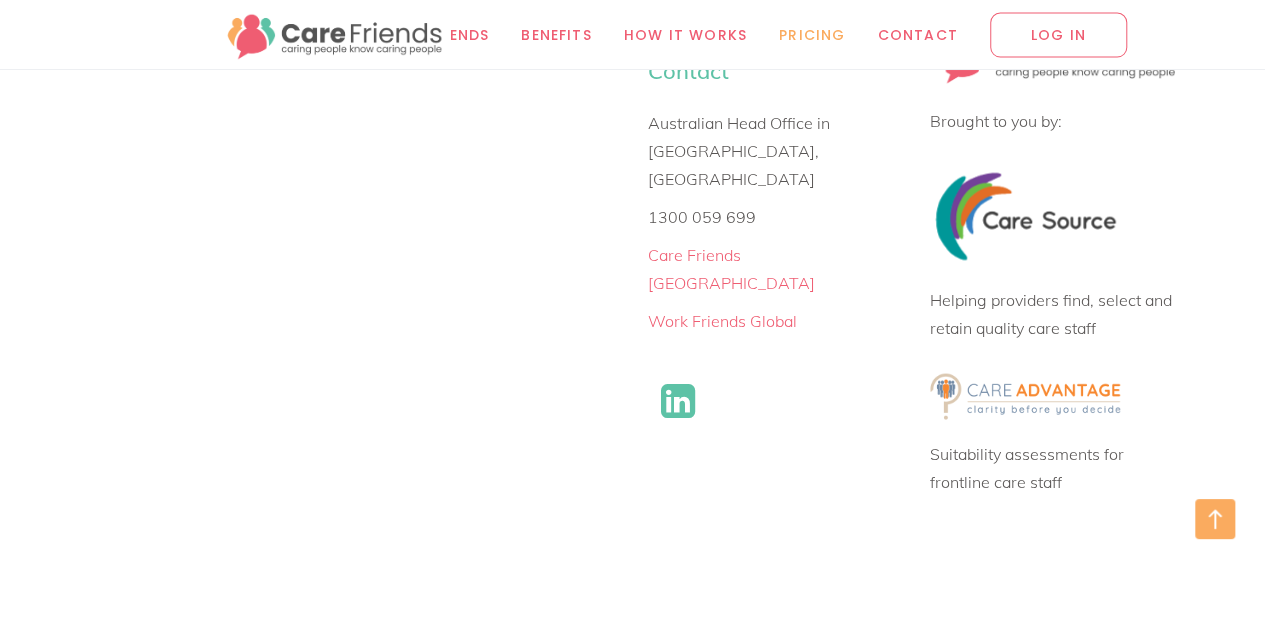 click on "Pricing" at bounding box center [812, 34] 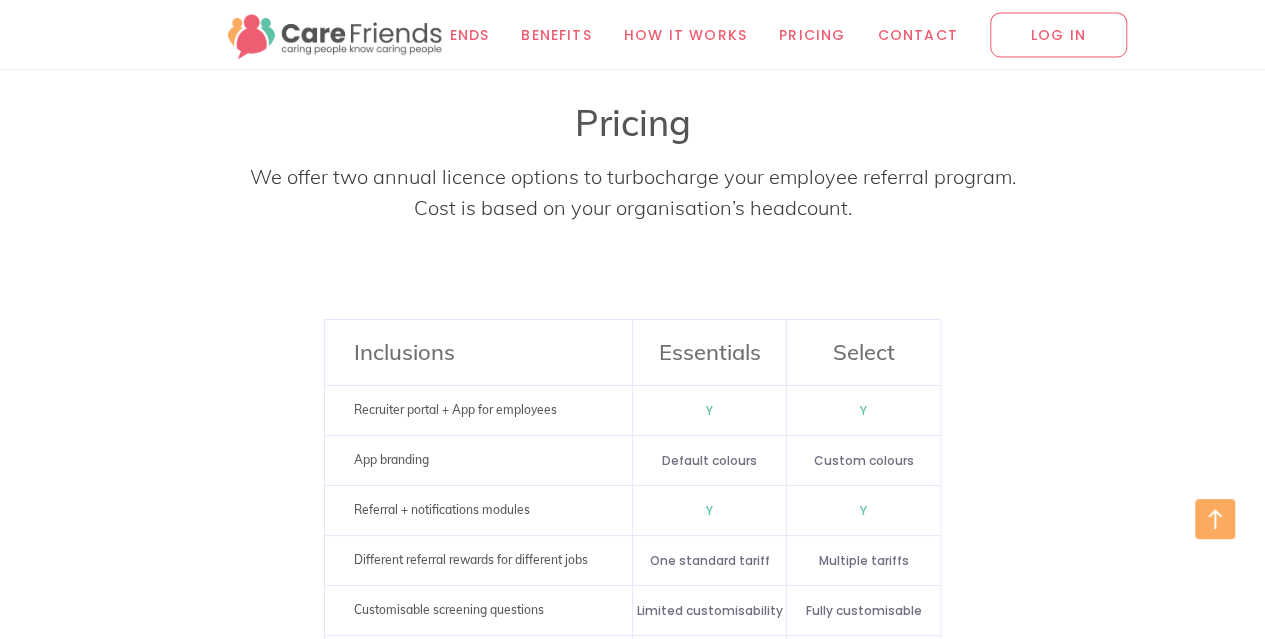 scroll, scrollTop: 11438, scrollLeft: 0, axis: vertical 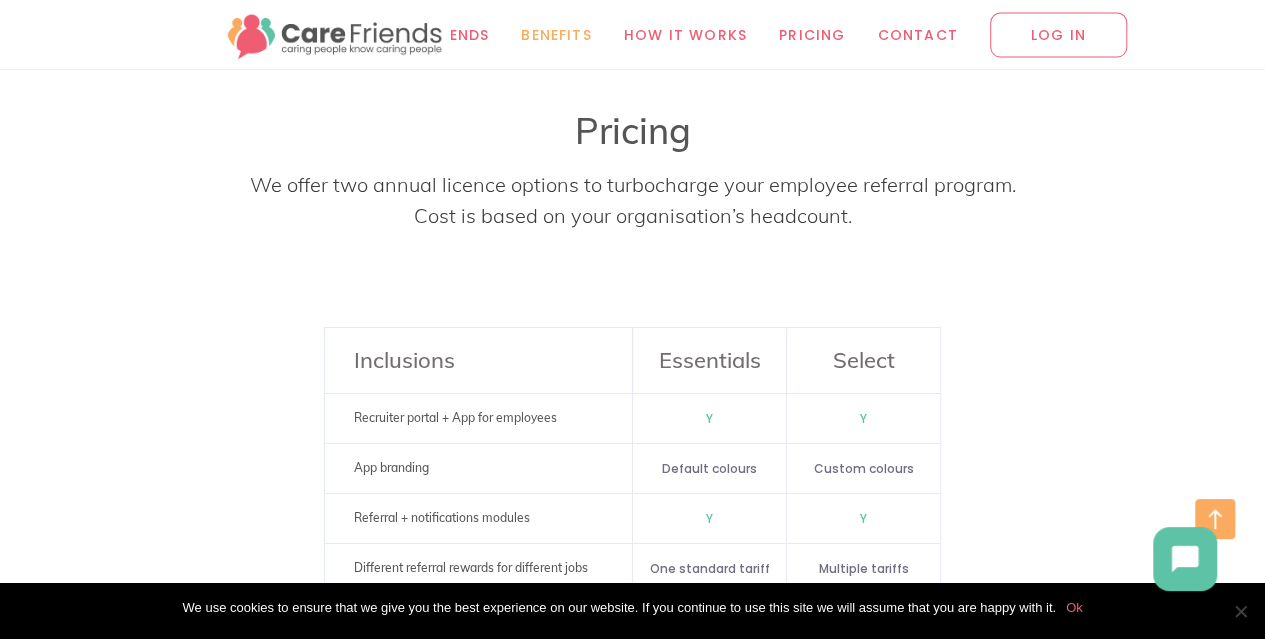click on "Benefits" at bounding box center (556, 34) 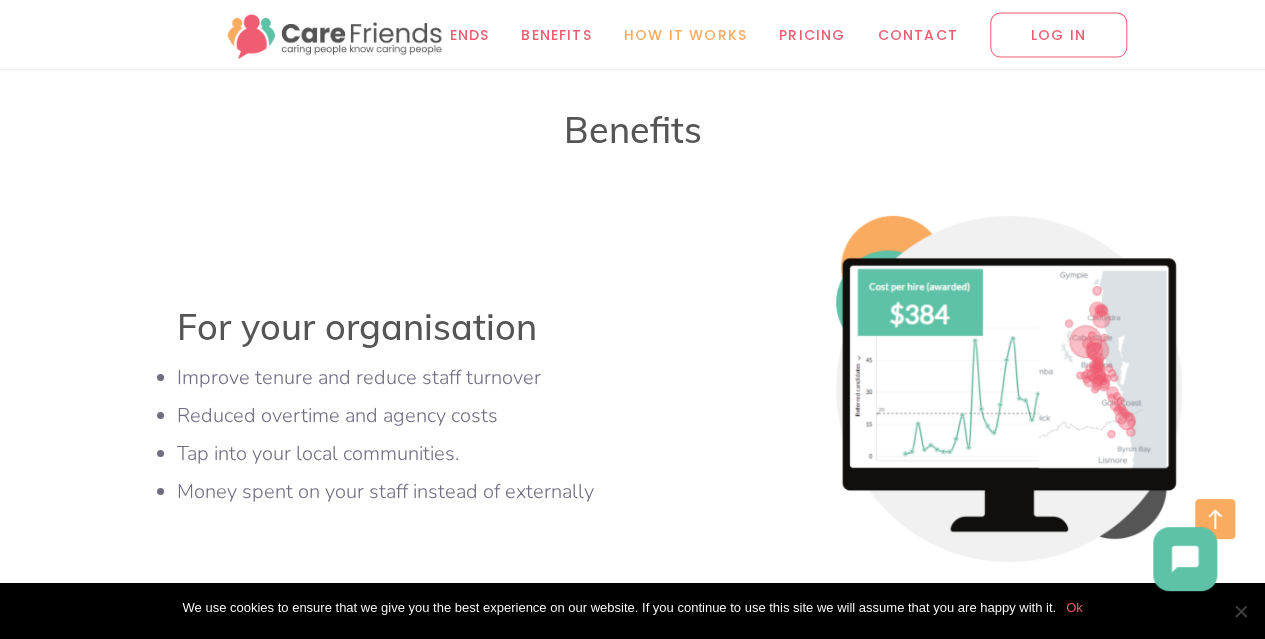 click on "How it works" at bounding box center (685, 34) 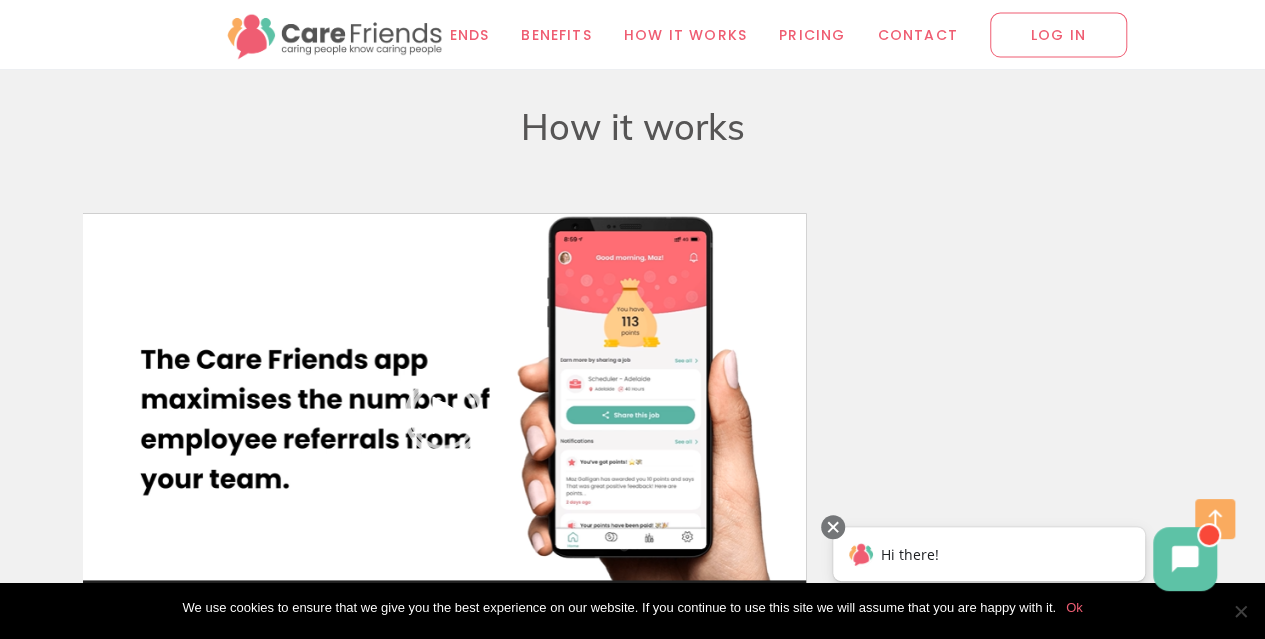 scroll, scrollTop: 8571, scrollLeft: 0, axis: vertical 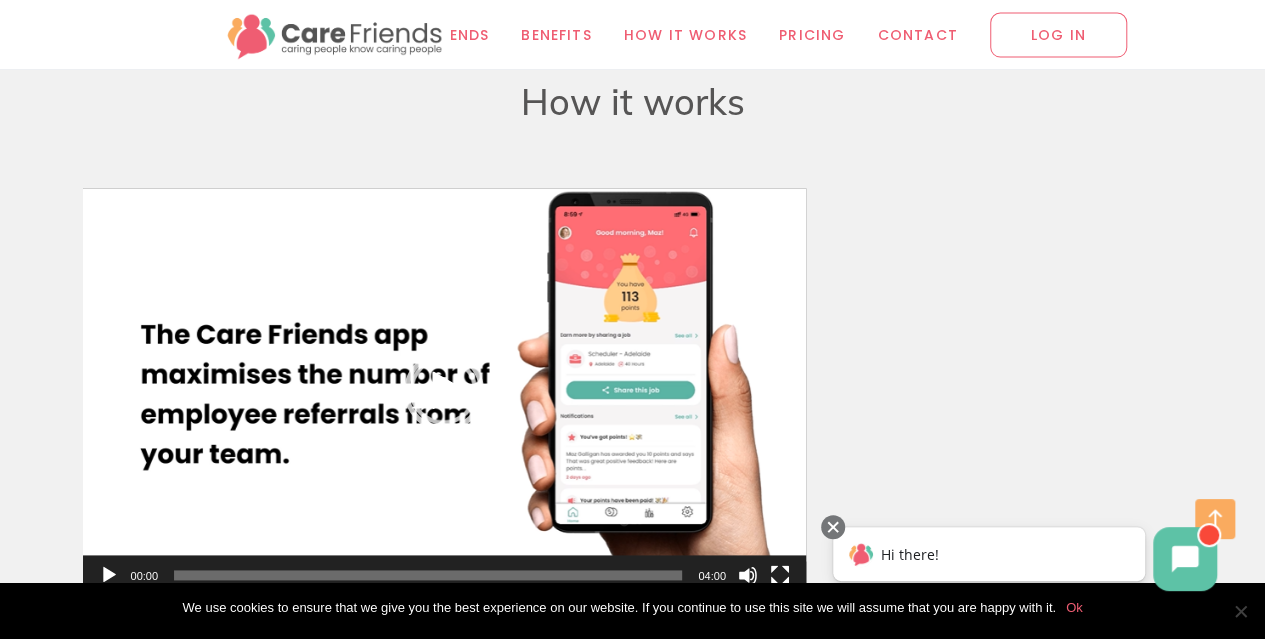 click at bounding box center (336, 34) 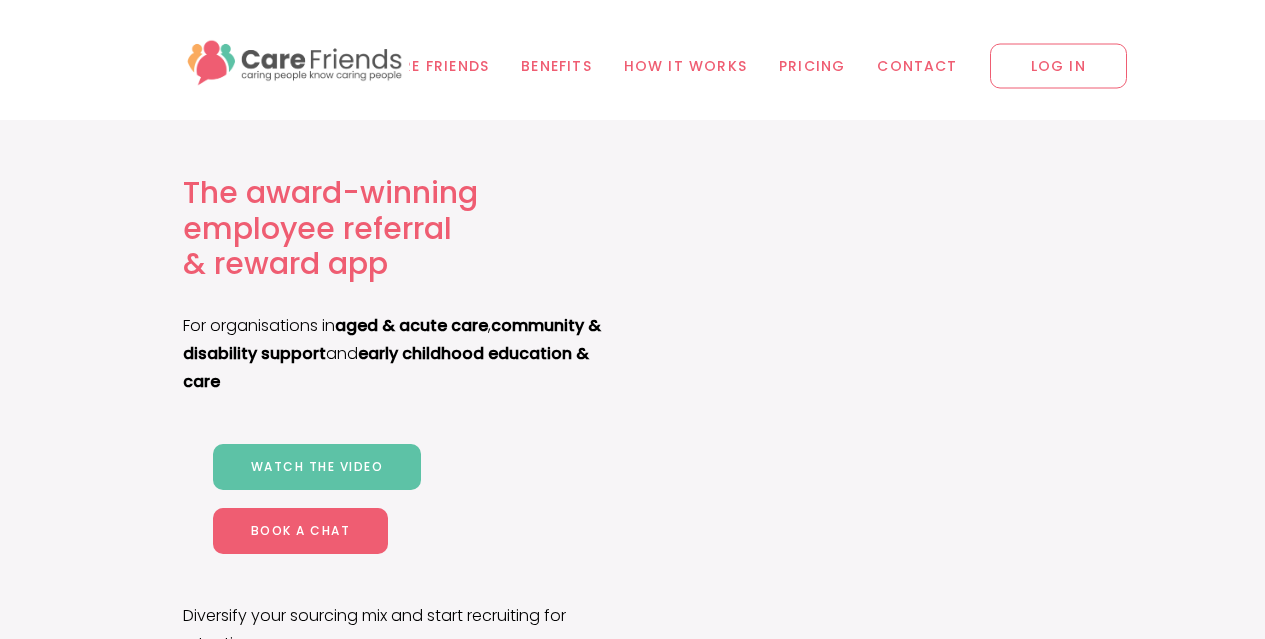 scroll, scrollTop: 0, scrollLeft: 0, axis: both 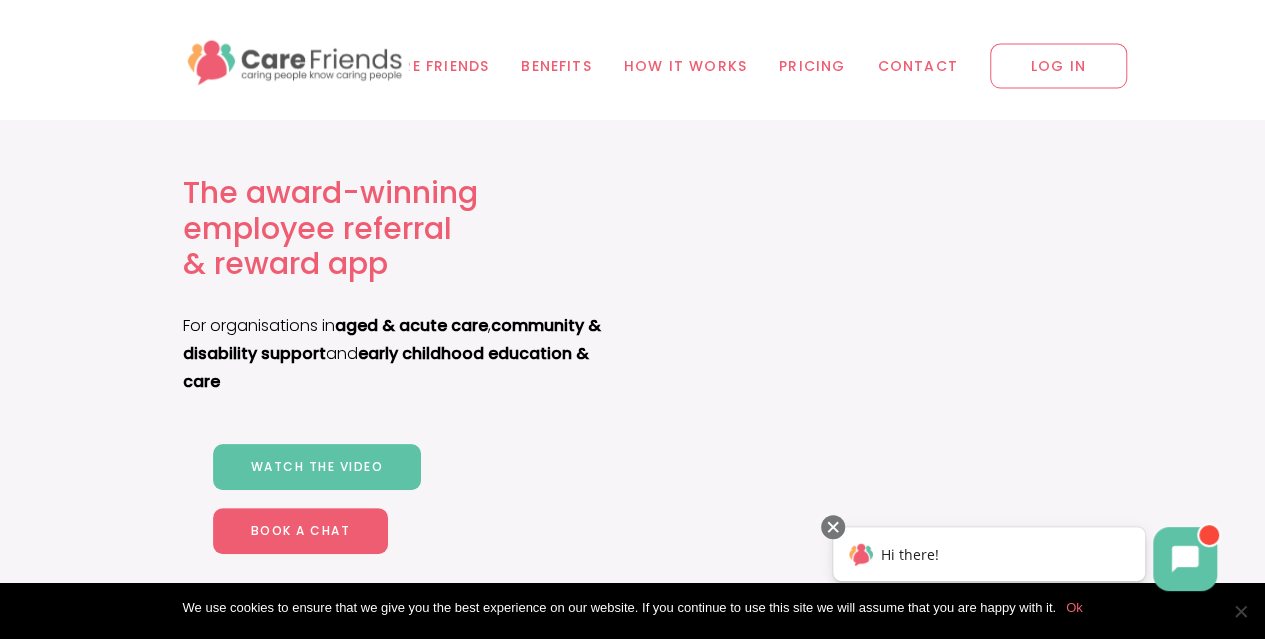 click on "Hi there!" 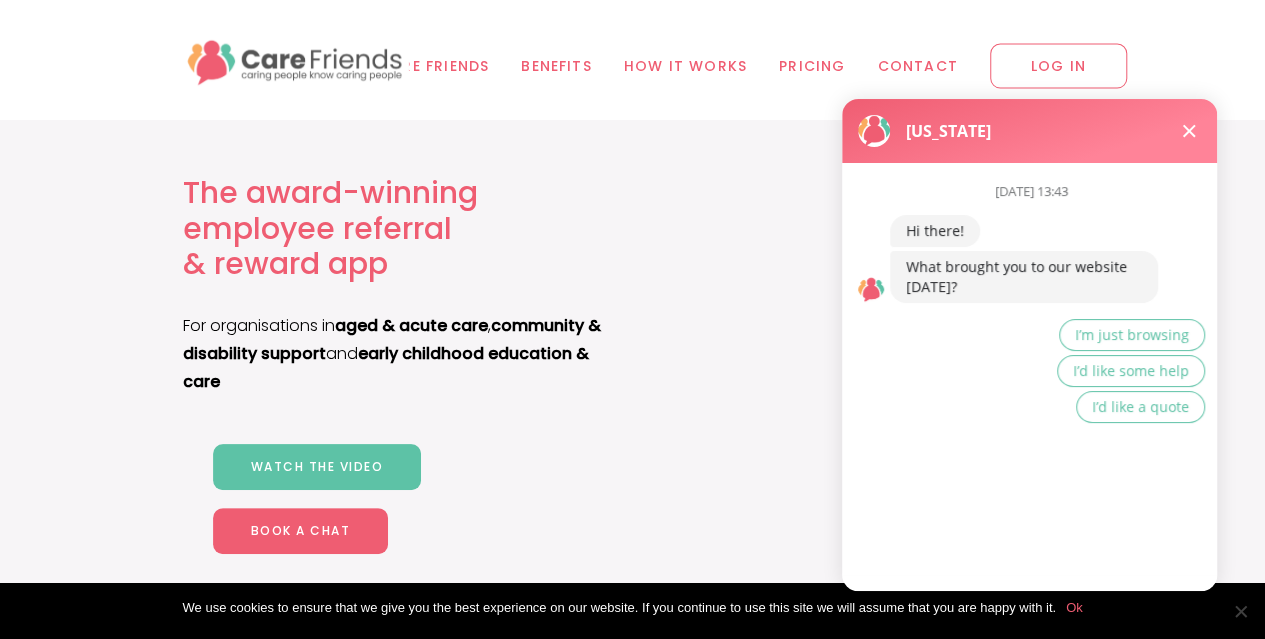 click on "I’m just browsing I’d like some help  I’d like a quote" at bounding box center (1071, 373) 